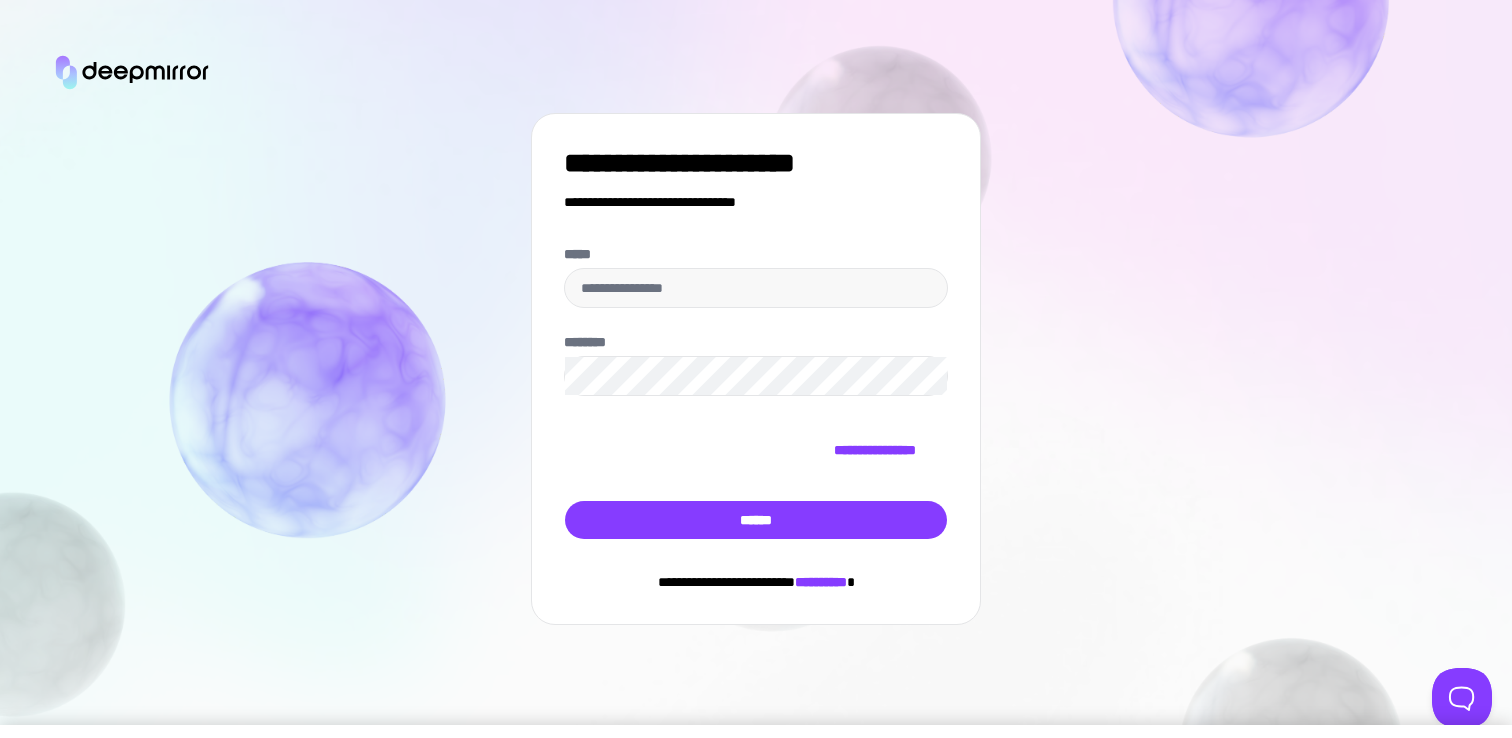 scroll, scrollTop: 0, scrollLeft: 0, axis: both 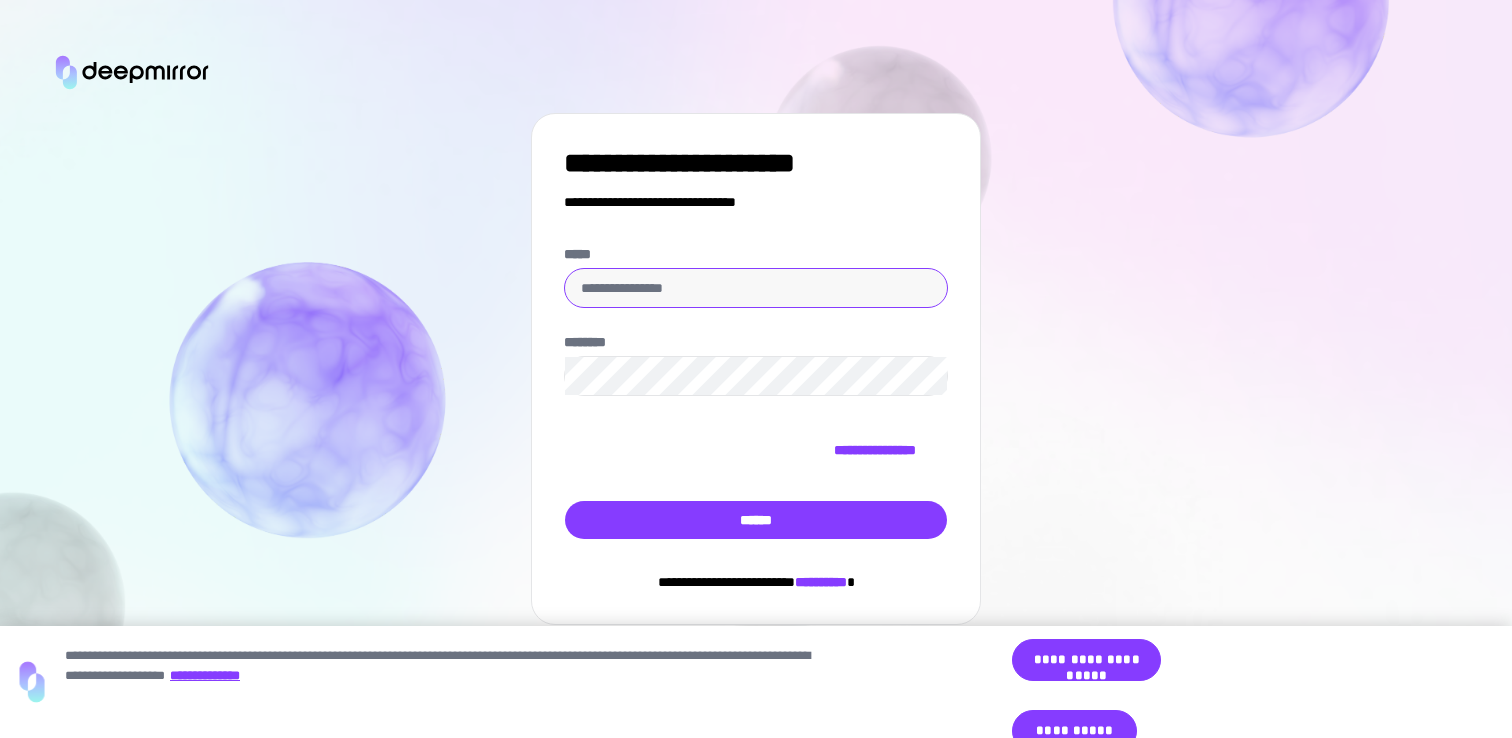 click on "*****" at bounding box center [756, 288] 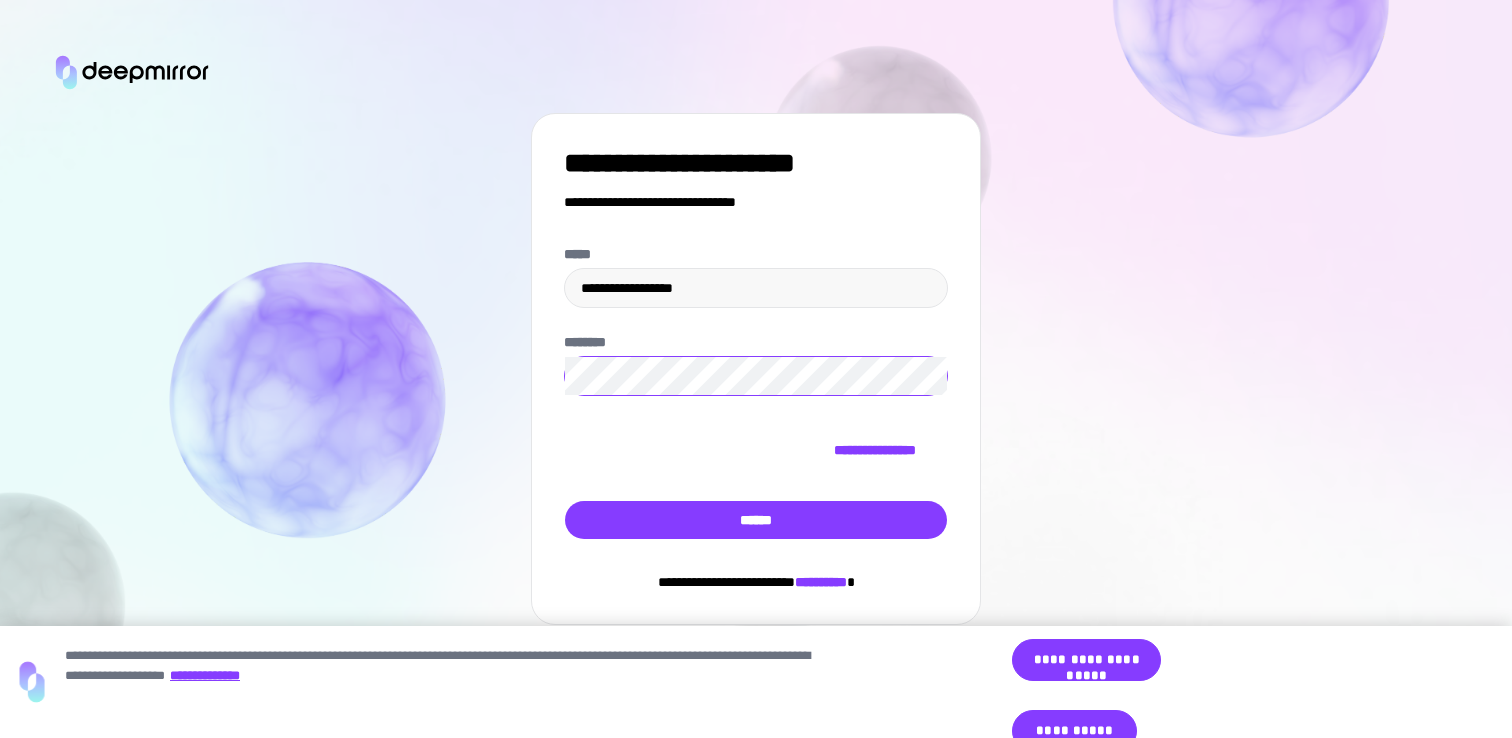 click on "******" at bounding box center (756, 520) 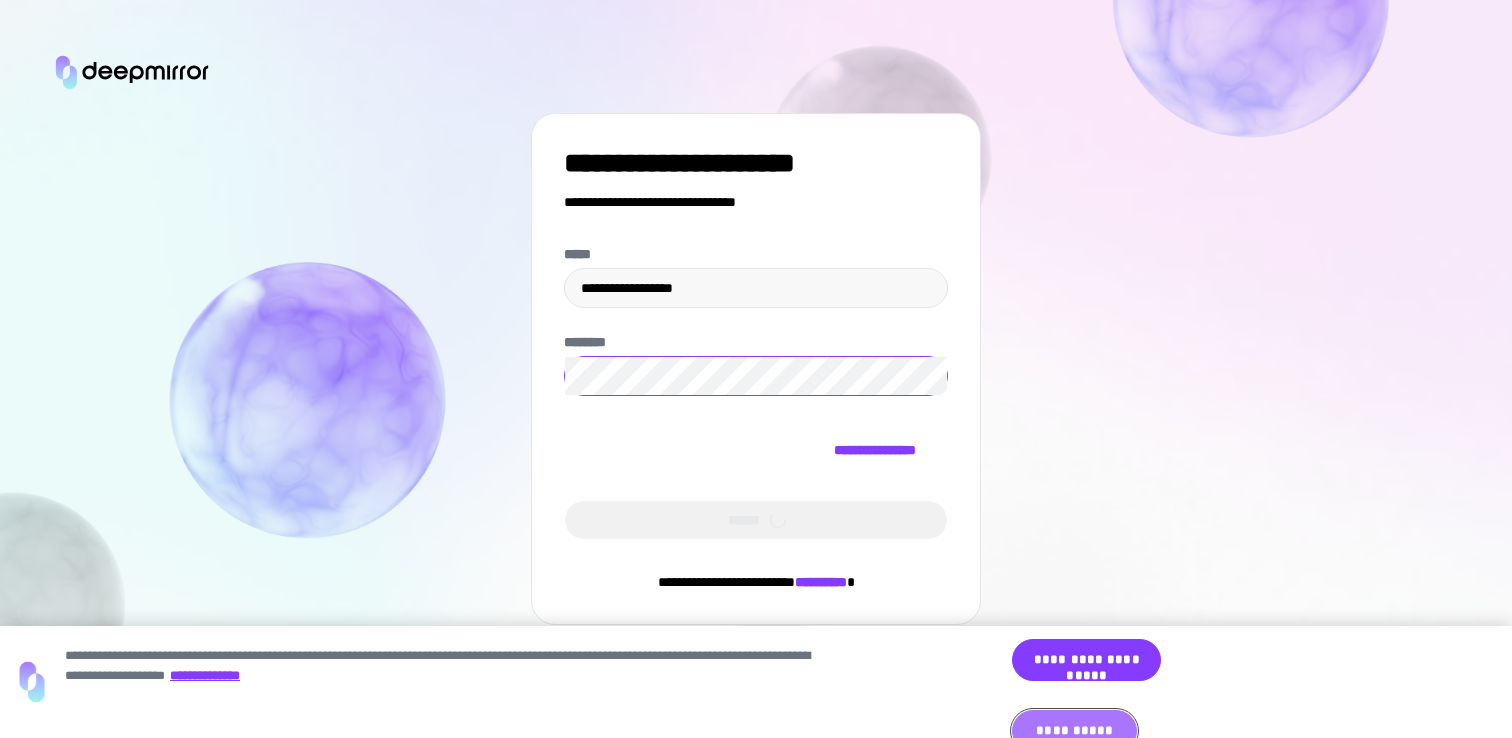 click on "**********" at bounding box center (1074, 731) 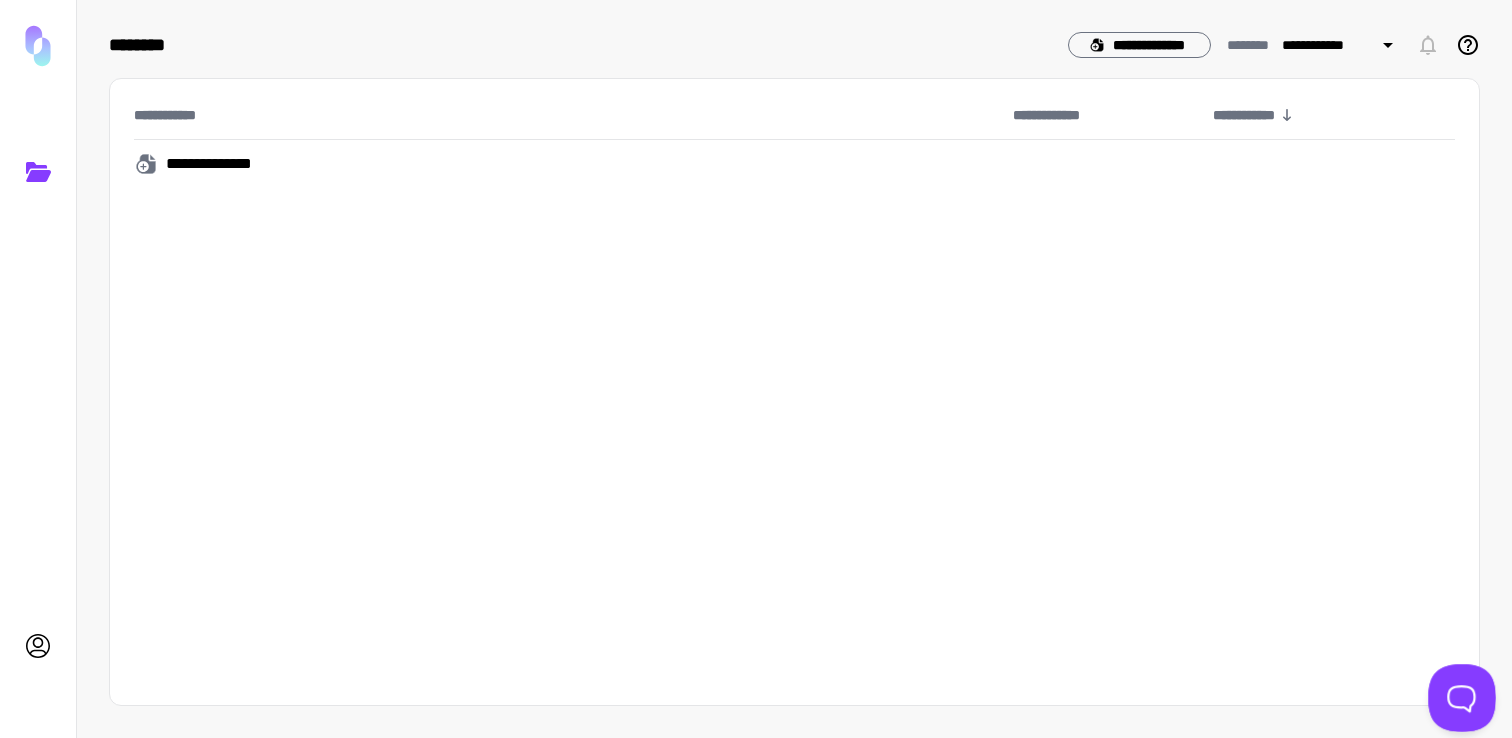 click at bounding box center [1458, 694] 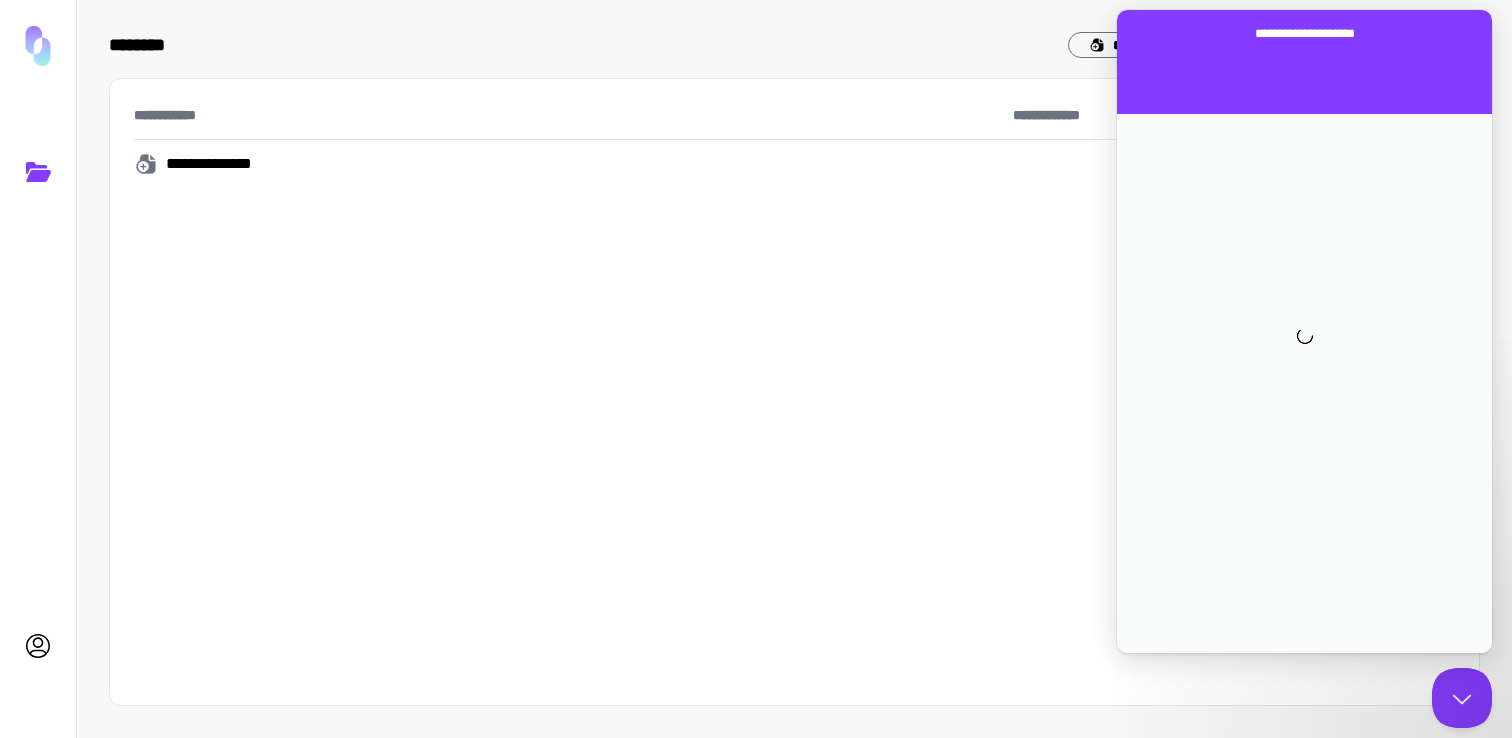 scroll, scrollTop: 0, scrollLeft: 0, axis: both 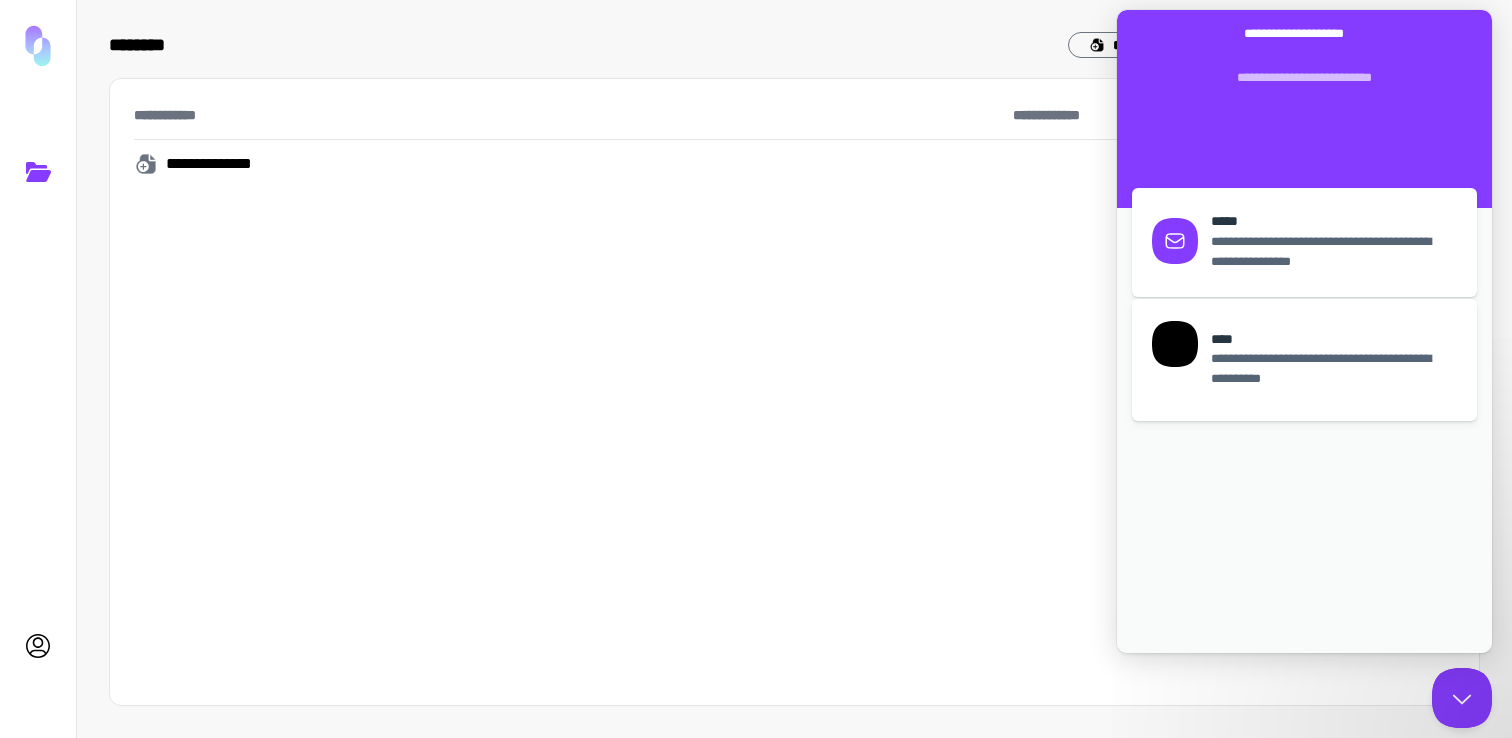 click on "**********" at bounding box center [1332, 369] 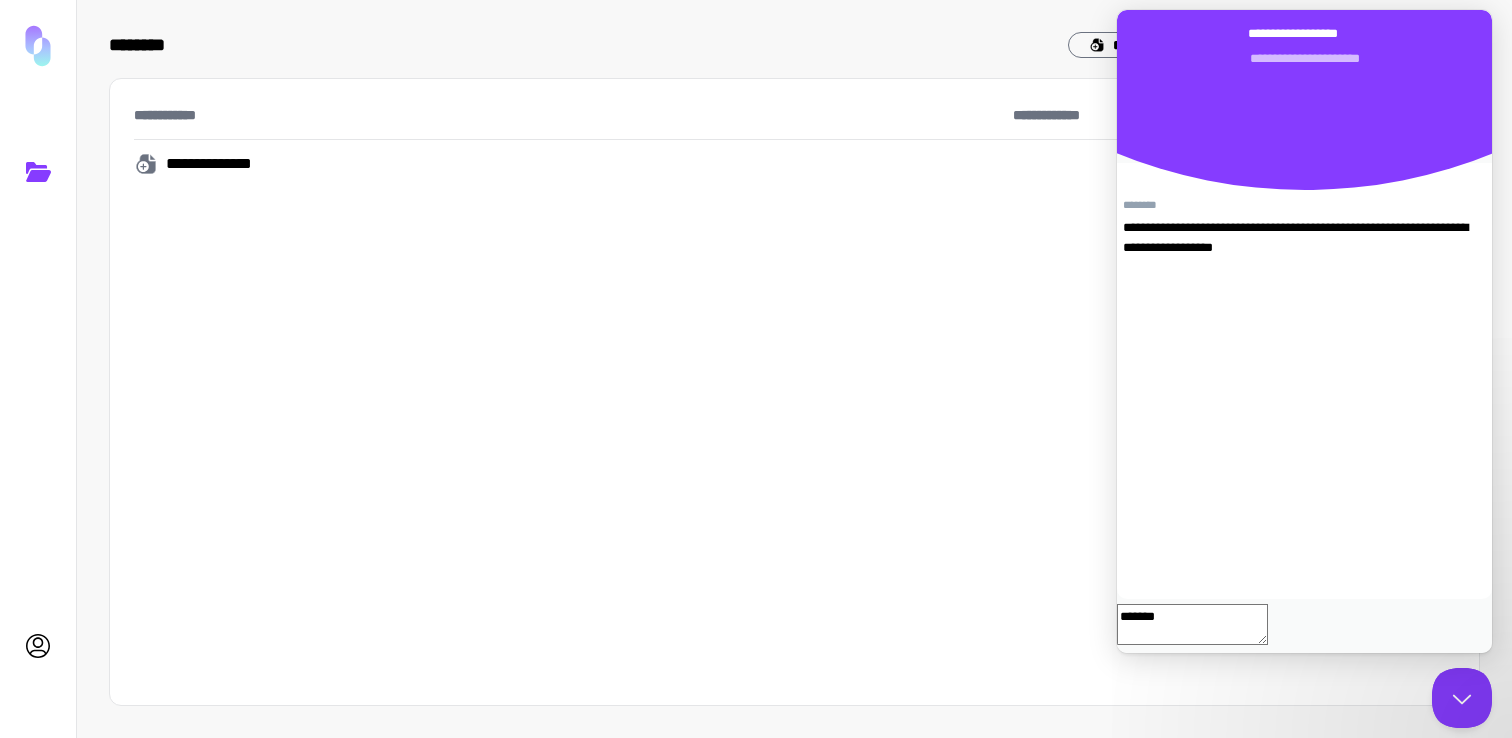 type on "********" 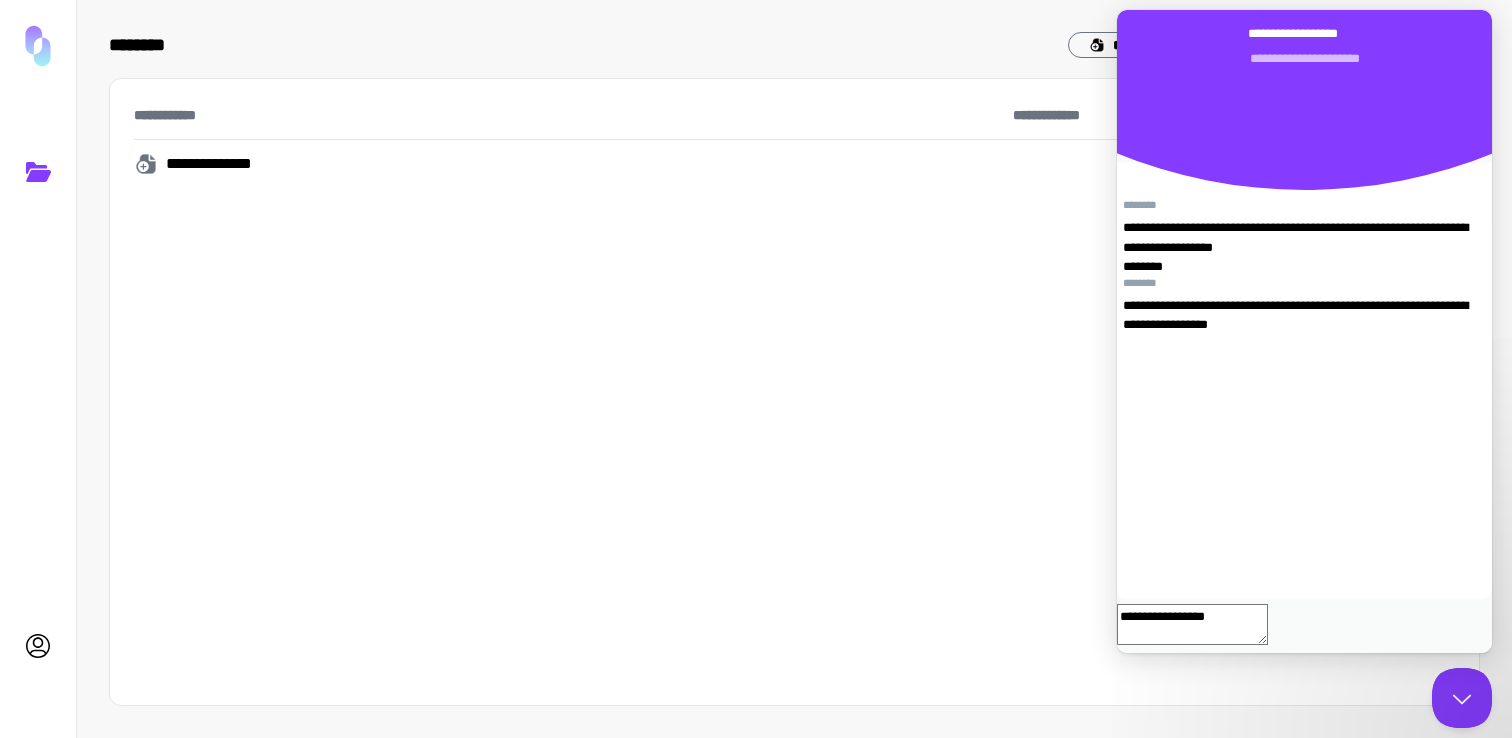 type on "**********" 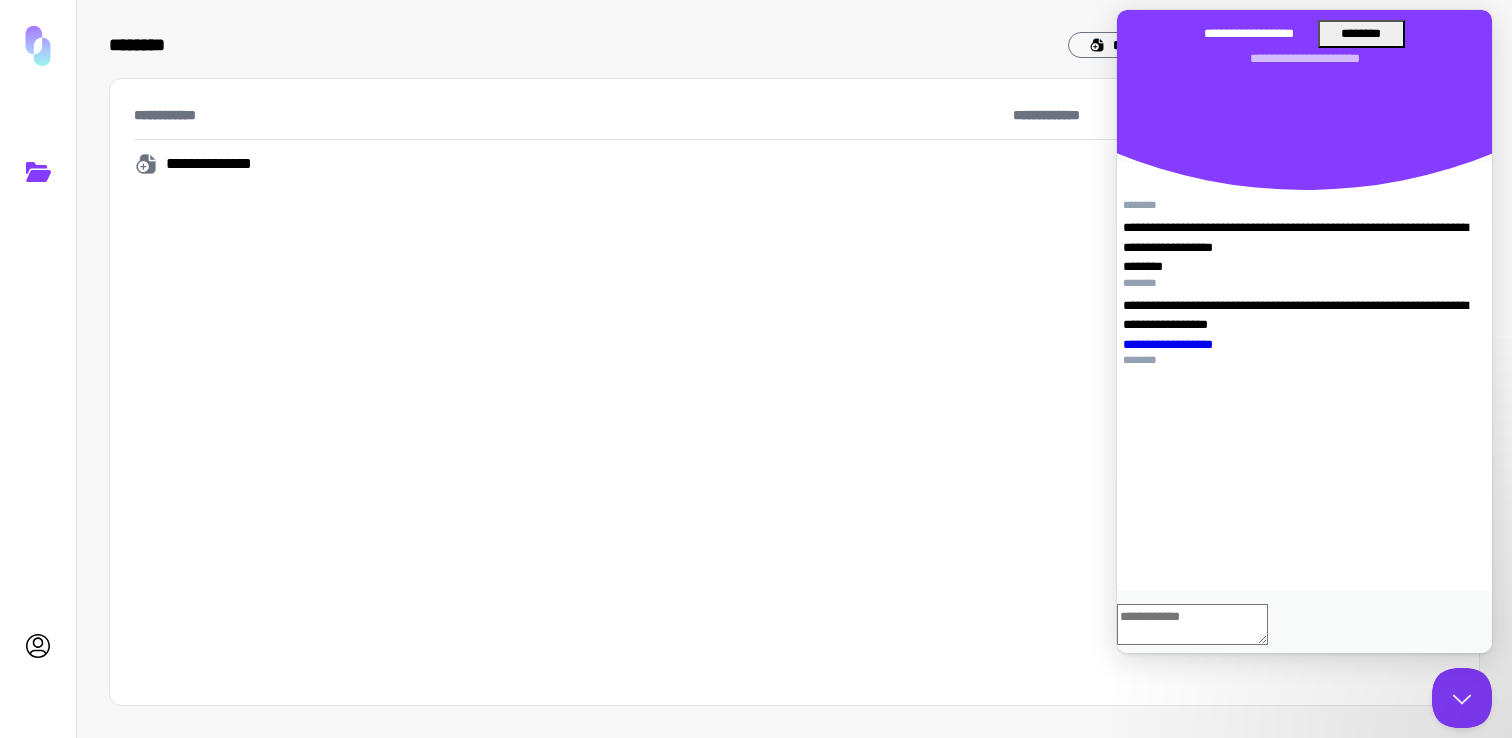 scroll, scrollTop: 184, scrollLeft: 0, axis: vertical 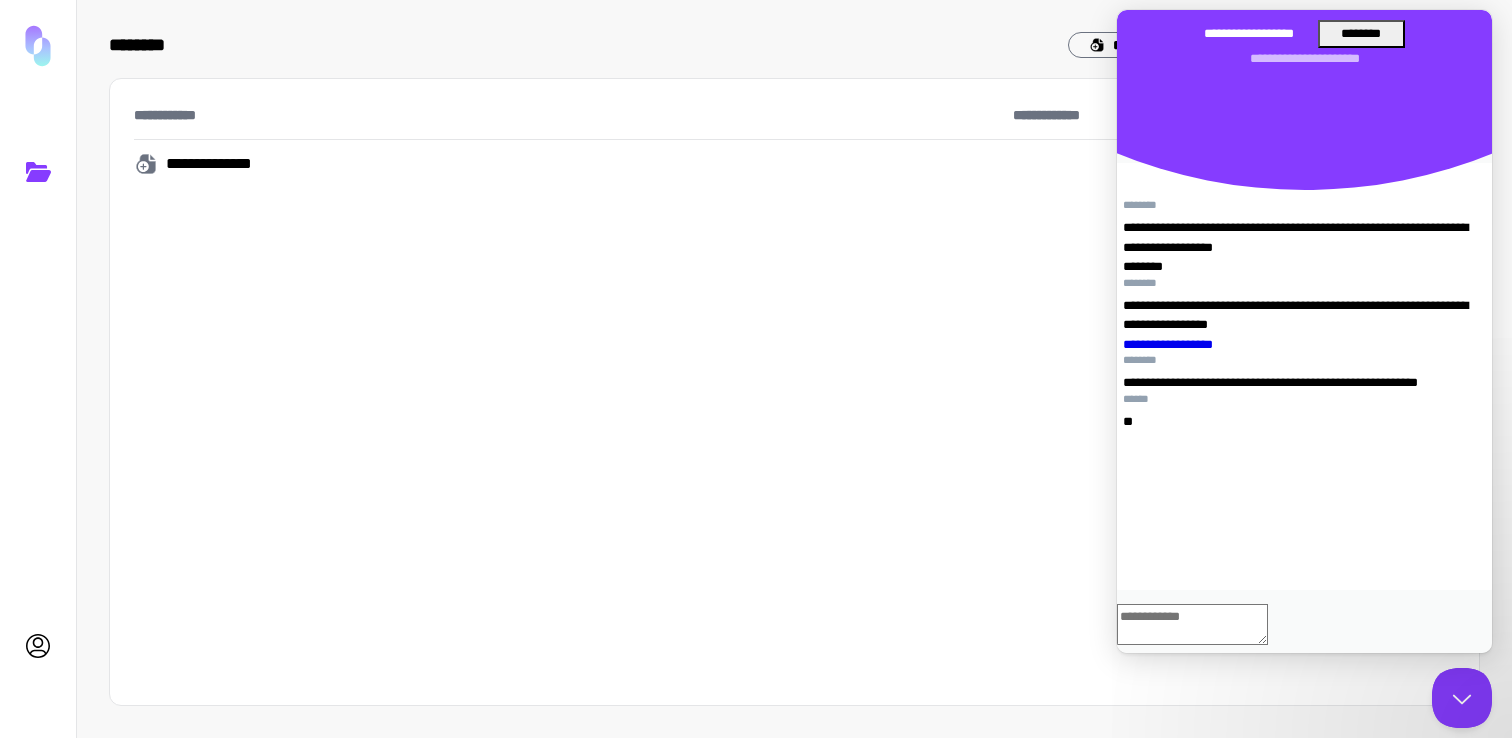 click at bounding box center [1192, 624] 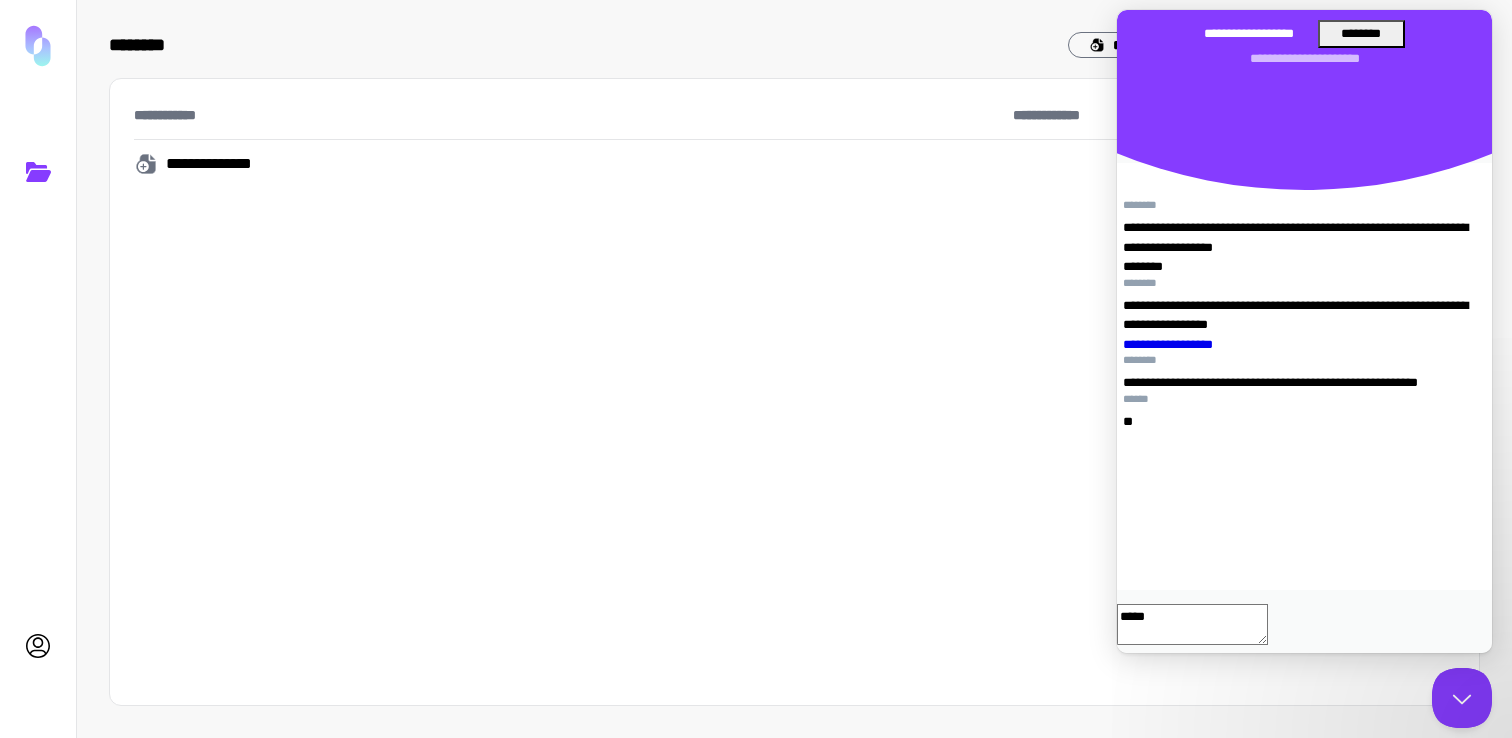 type on "******" 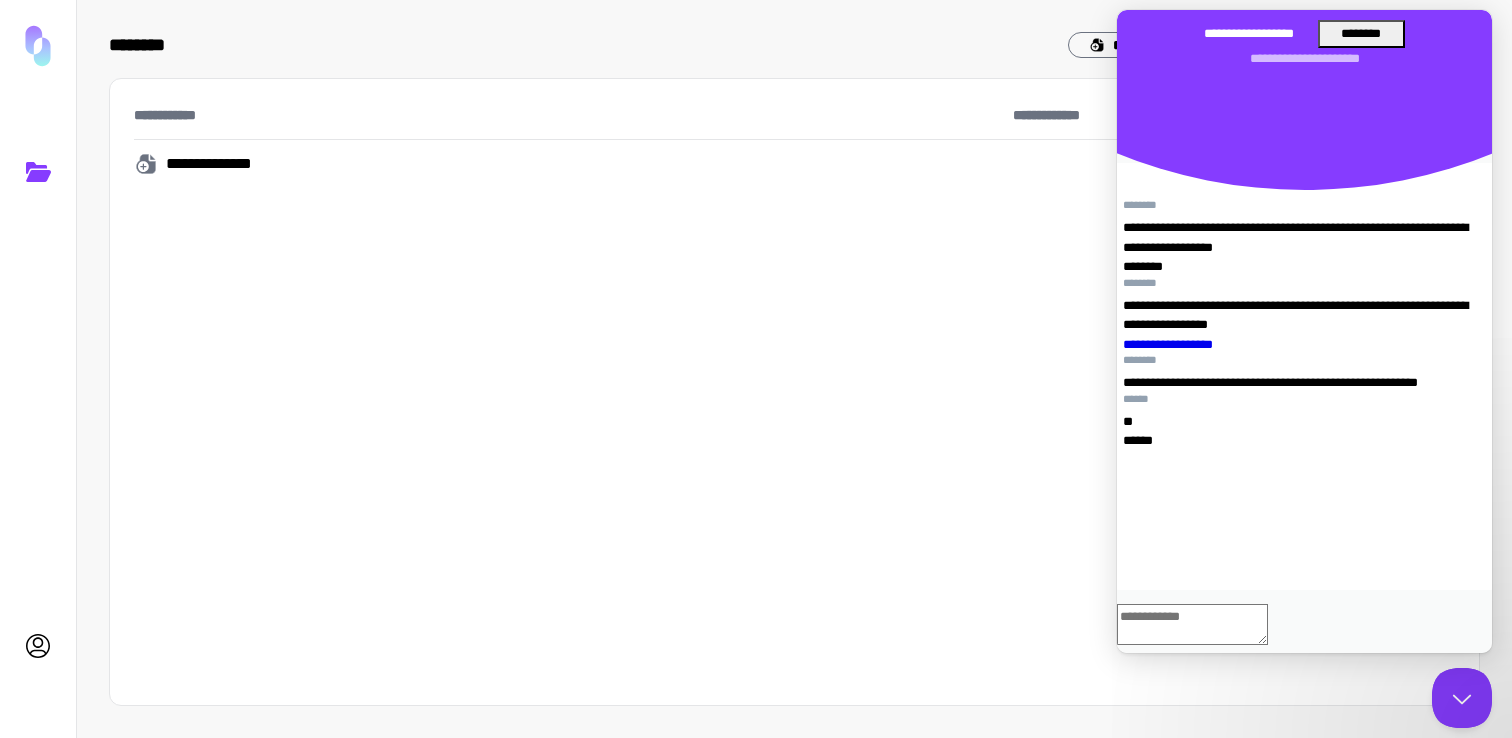 scroll, scrollTop: 362, scrollLeft: 0, axis: vertical 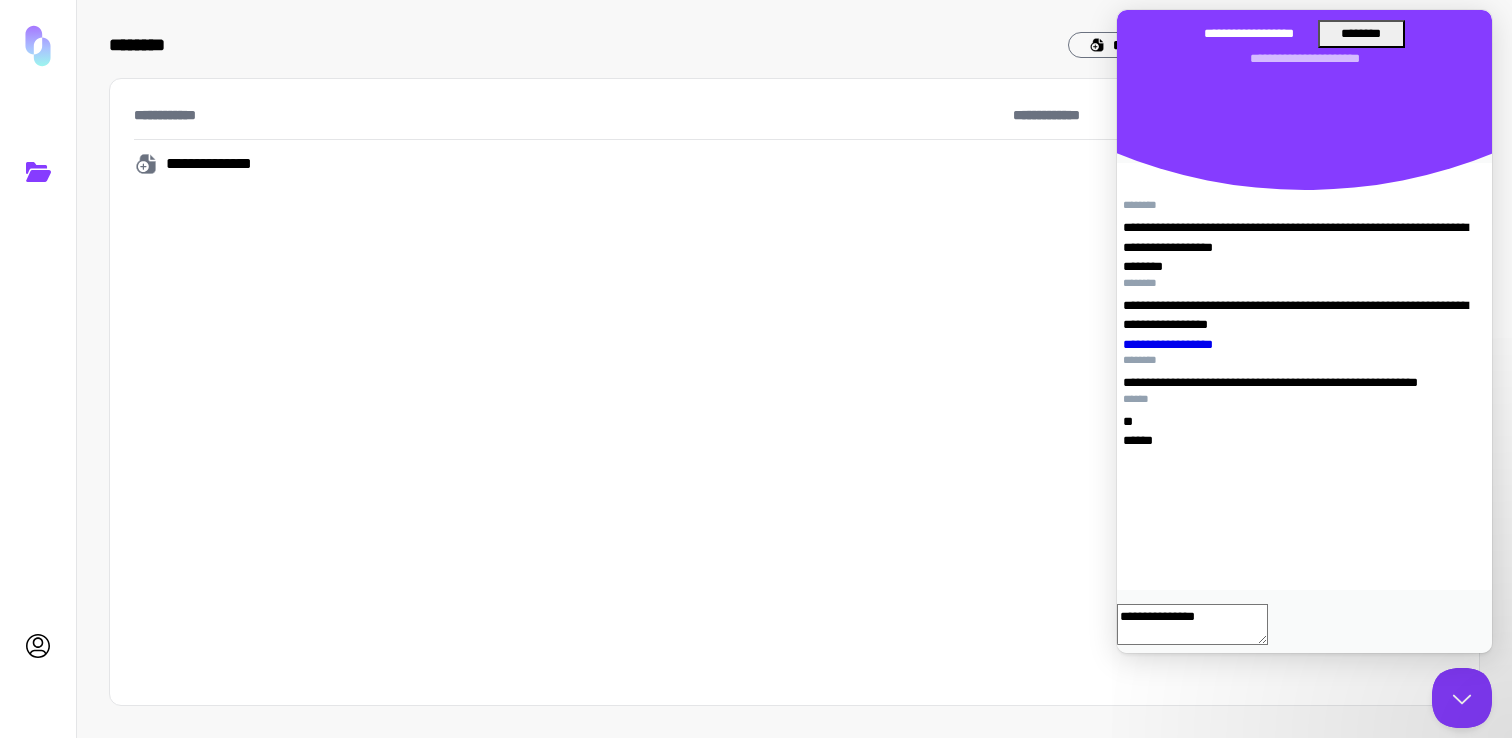 type on "**********" 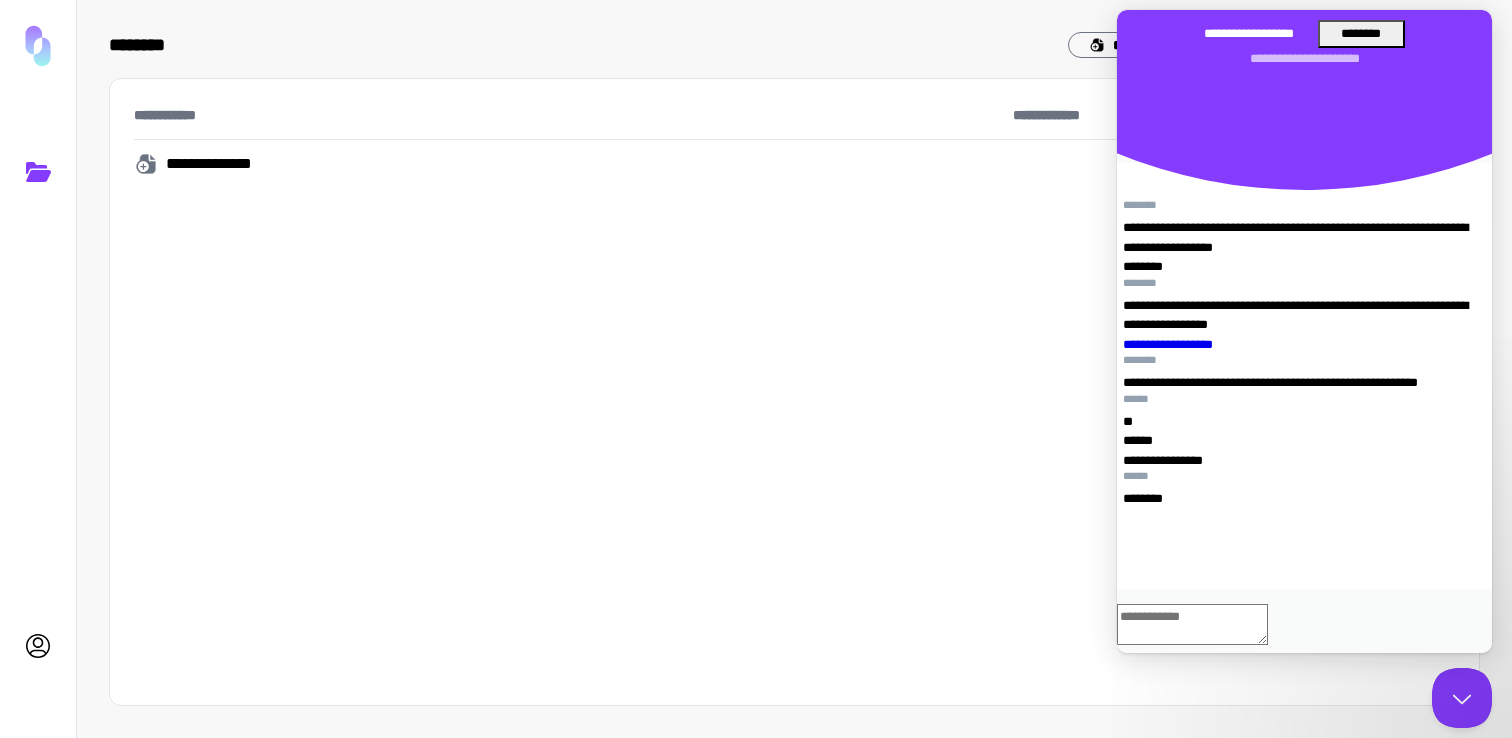scroll, scrollTop: 521, scrollLeft: 0, axis: vertical 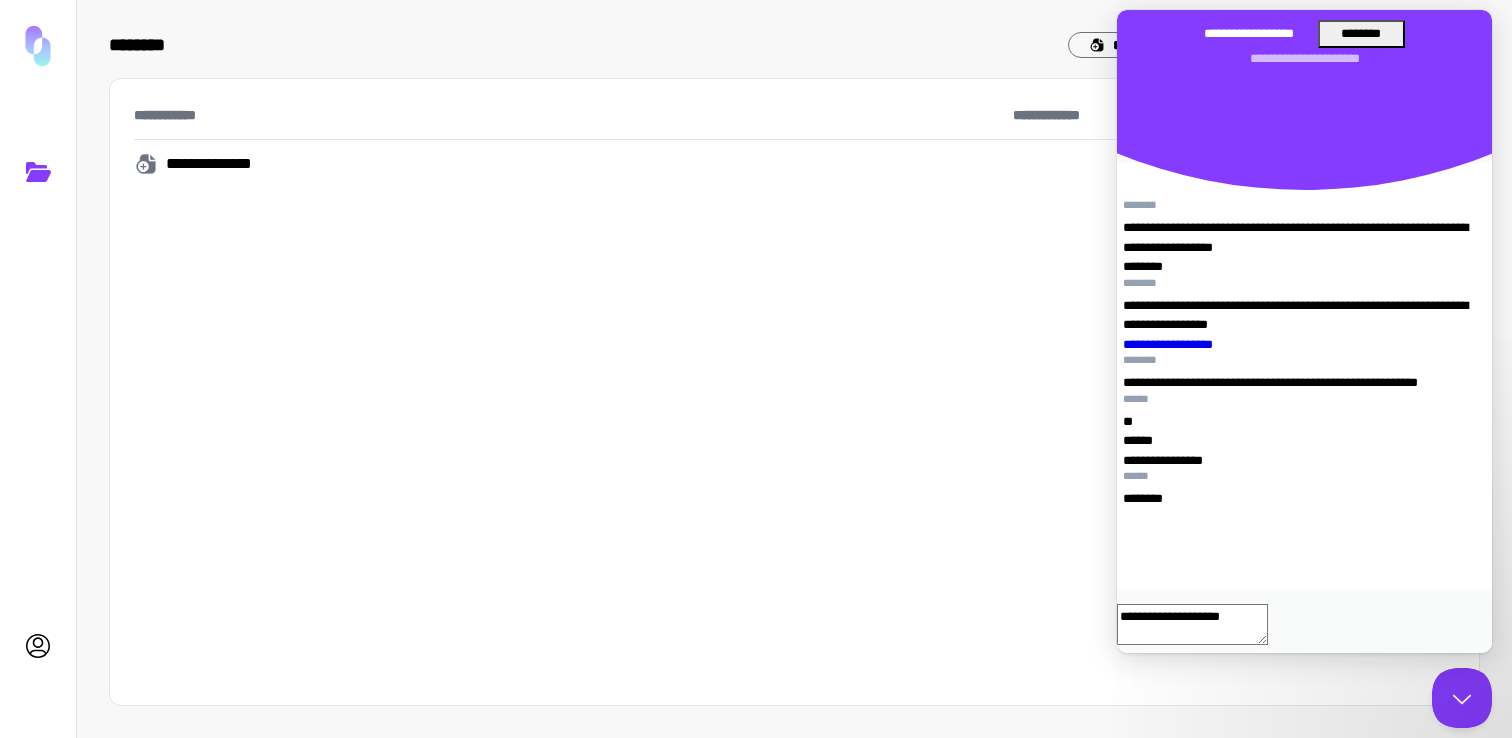type on "**********" 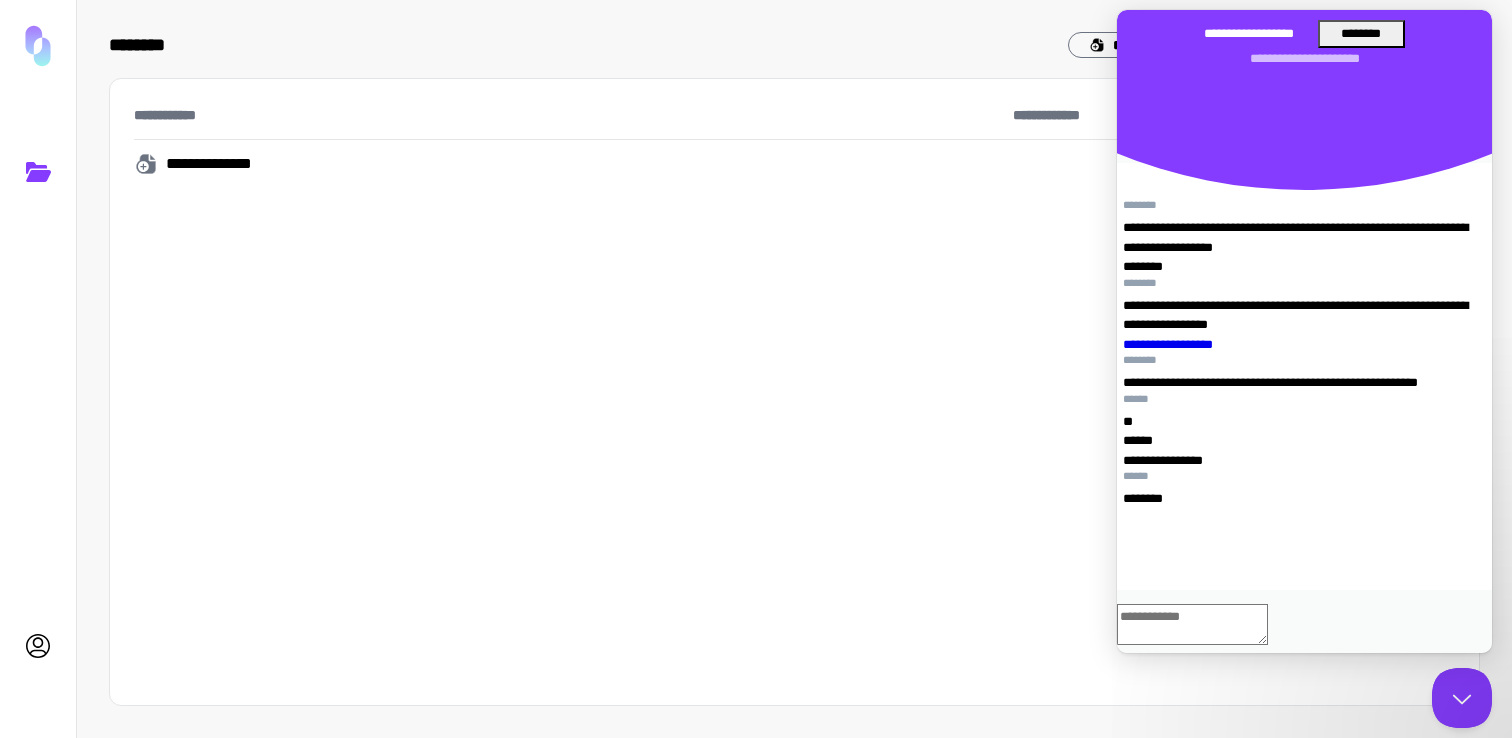 scroll, scrollTop: 600, scrollLeft: 0, axis: vertical 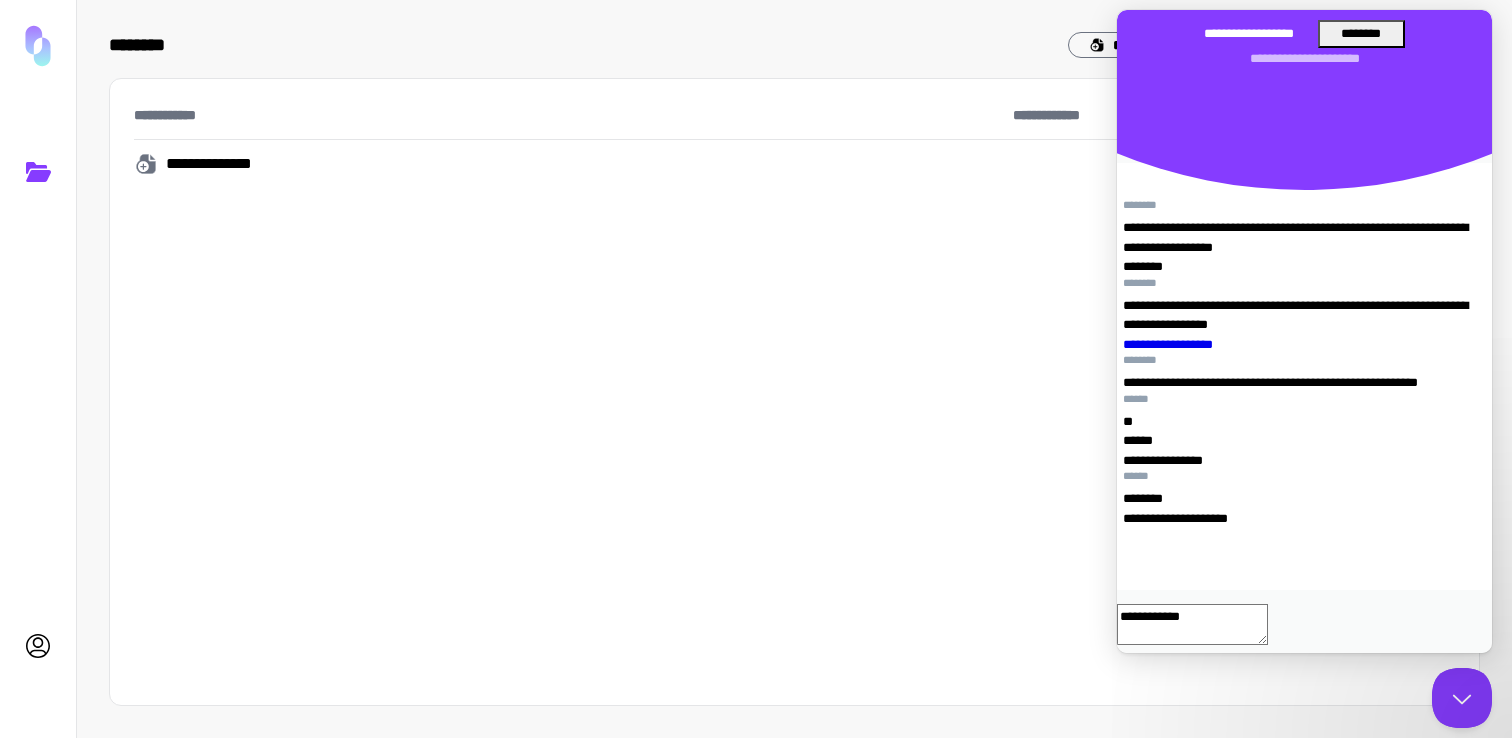 type on "**********" 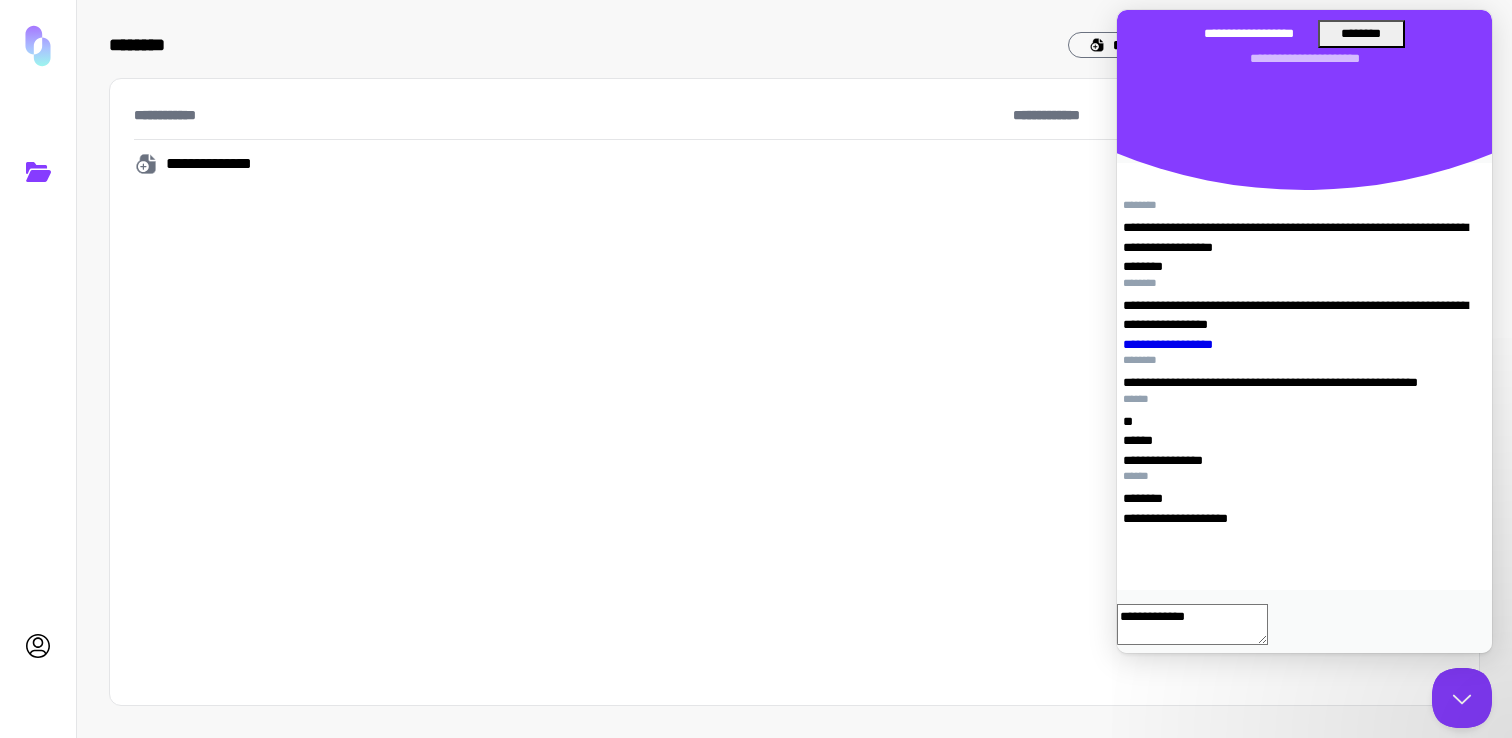 scroll, scrollTop: 660, scrollLeft: 0, axis: vertical 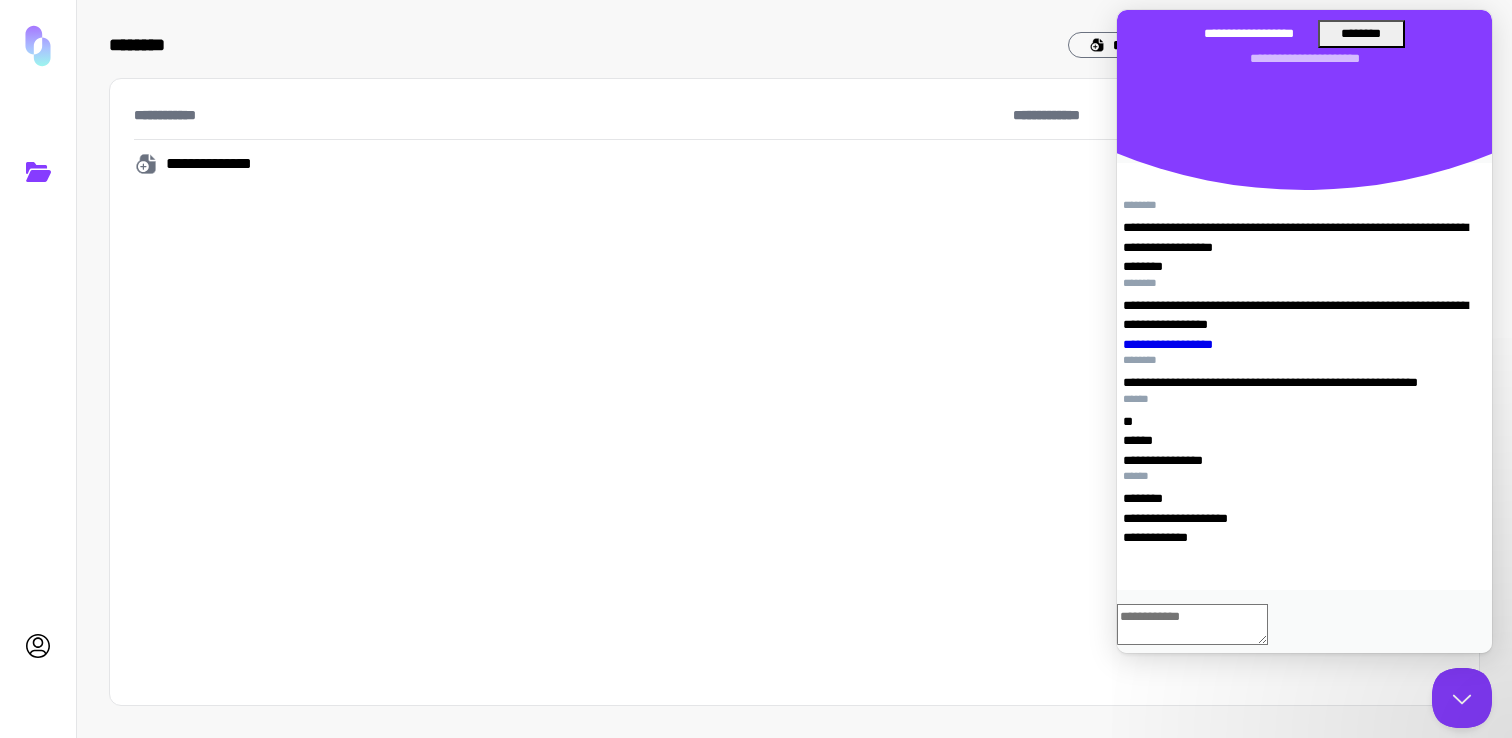 click at bounding box center [1192, 624] 